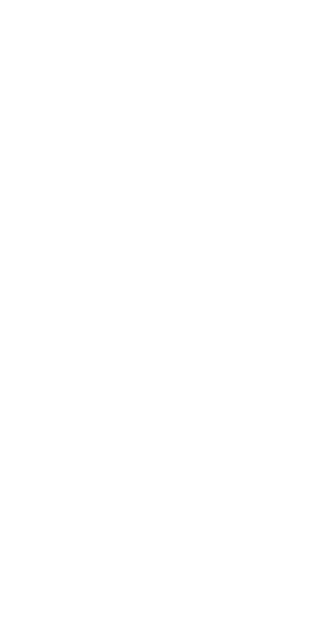 scroll, scrollTop: 0, scrollLeft: 0, axis: both 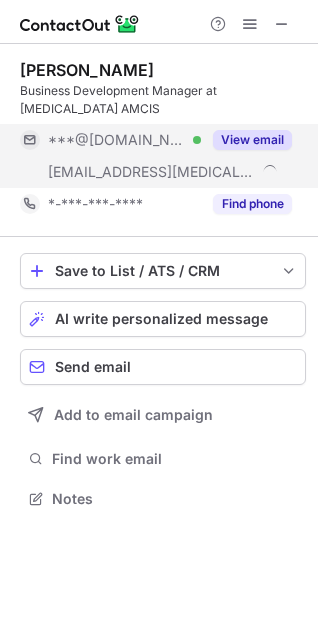 click on "View email" at bounding box center (252, 140) 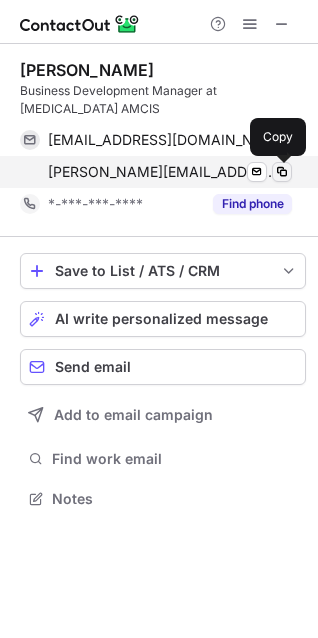 click at bounding box center [282, 172] 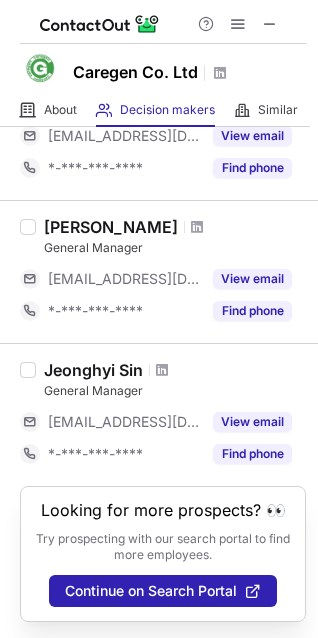 scroll, scrollTop: 0, scrollLeft: 0, axis: both 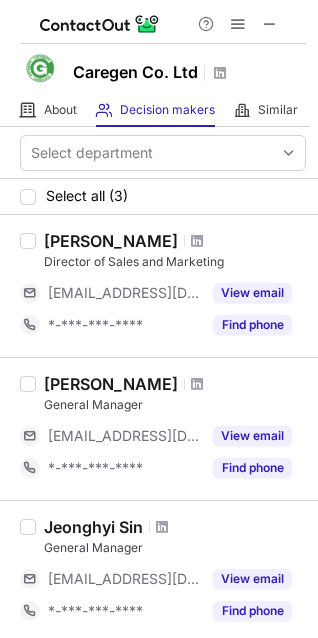 click on "Caregen Co. Ltd" at bounding box center [135, 72] 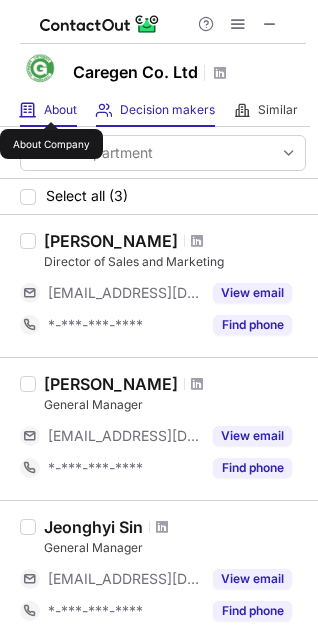 click on "About" at bounding box center (60, 110) 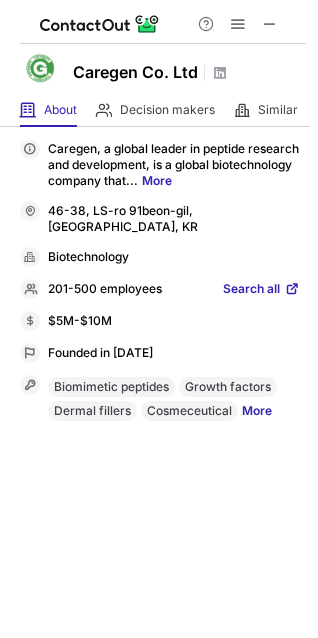 click on "Search all" at bounding box center (251, 290) 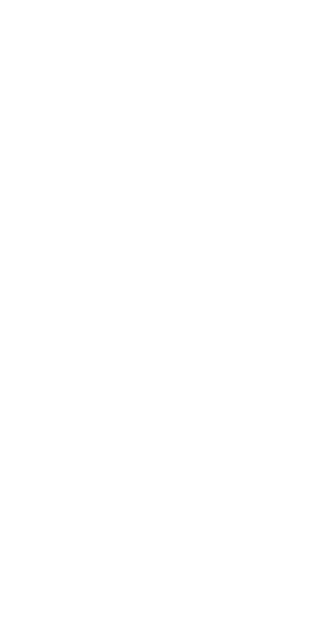 scroll, scrollTop: 0, scrollLeft: 0, axis: both 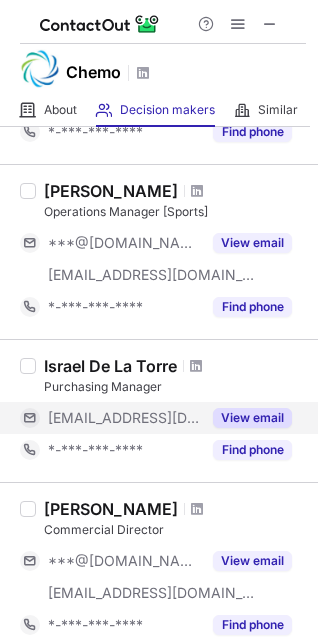 click on "View email" at bounding box center [252, 418] 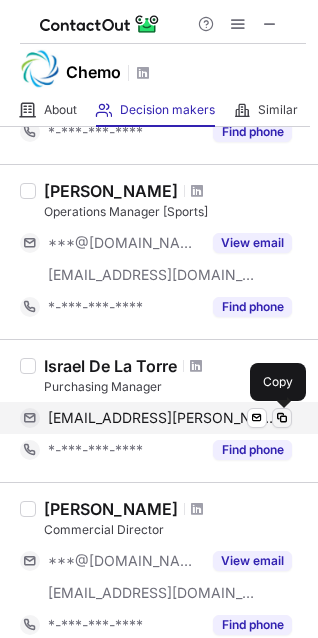 click at bounding box center [282, 418] 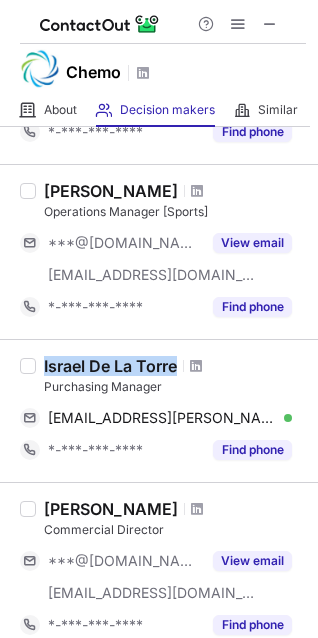 drag, startPoint x: 44, startPoint y: 368, endPoint x: 181, endPoint y: 359, distance: 137.2953 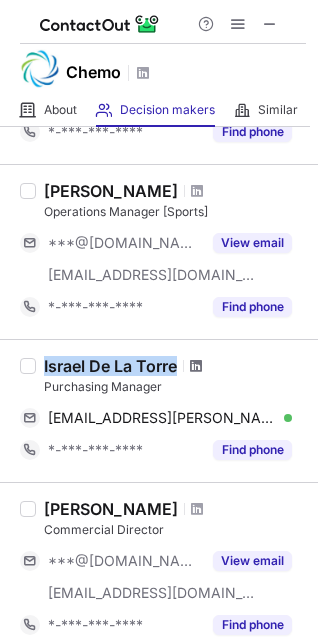 click at bounding box center (196, 366) 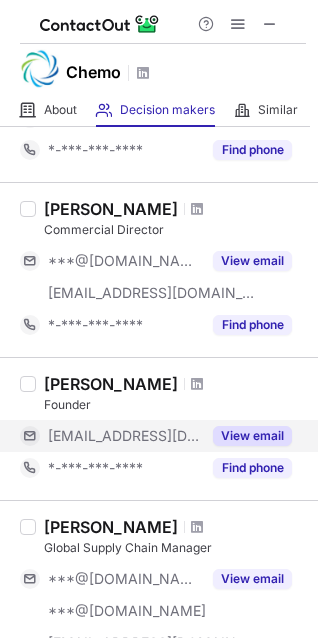 scroll, scrollTop: 800, scrollLeft: 0, axis: vertical 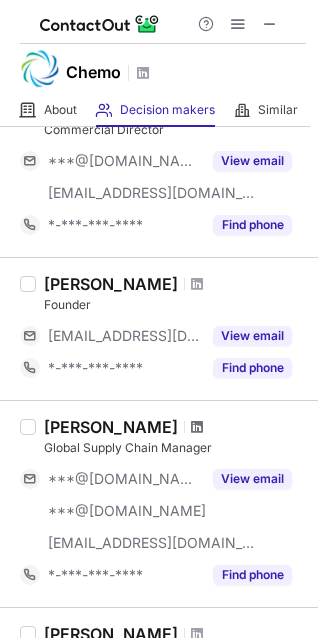 click at bounding box center [197, 427] 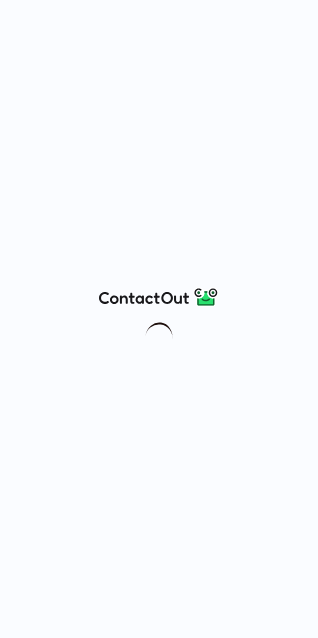 scroll, scrollTop: 0, scrollLeft: 0, axis: both 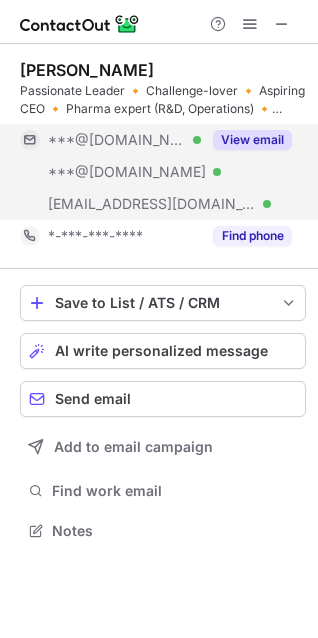 click on "View email" at bounding box center (252, 140) 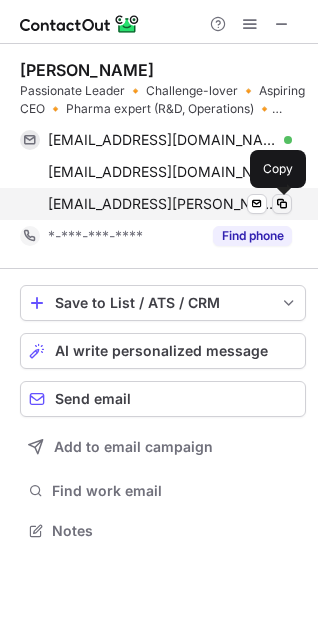 click at bounding box center (282, 204) 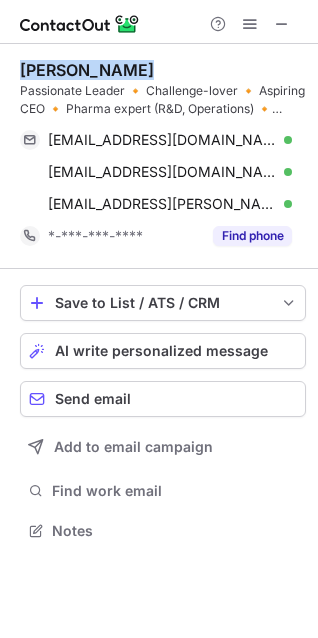 drag, startPoint x: 131, startPoint y: 69, endPoint x: 24, endPoint y: 70, distance: 107.00467 